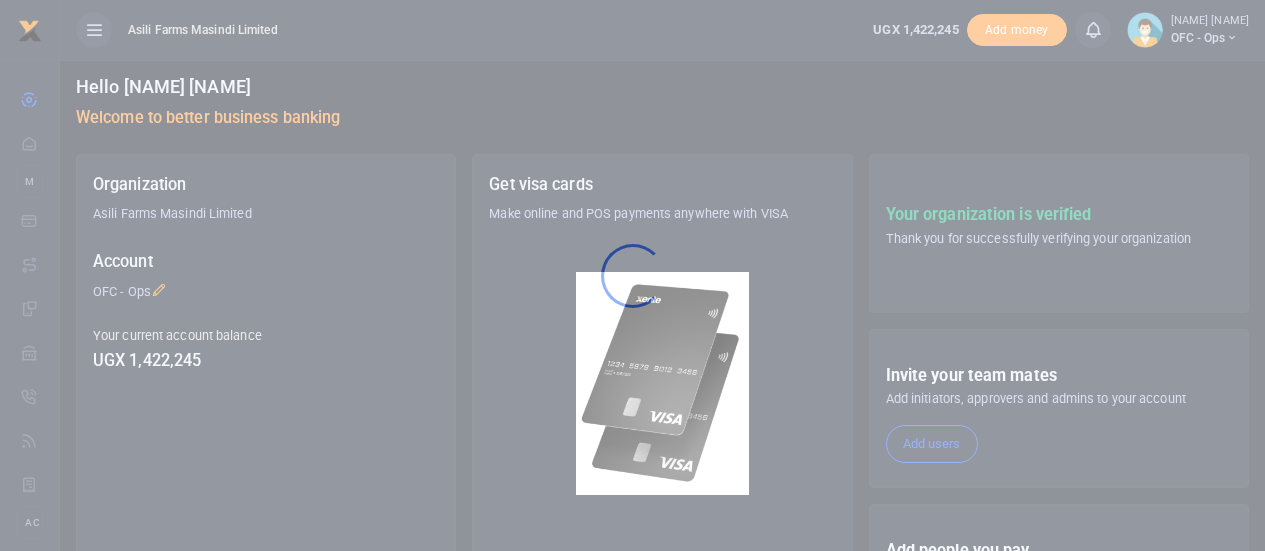 scroll, scrollTop: 0, scrollLeft: 0, axis: both 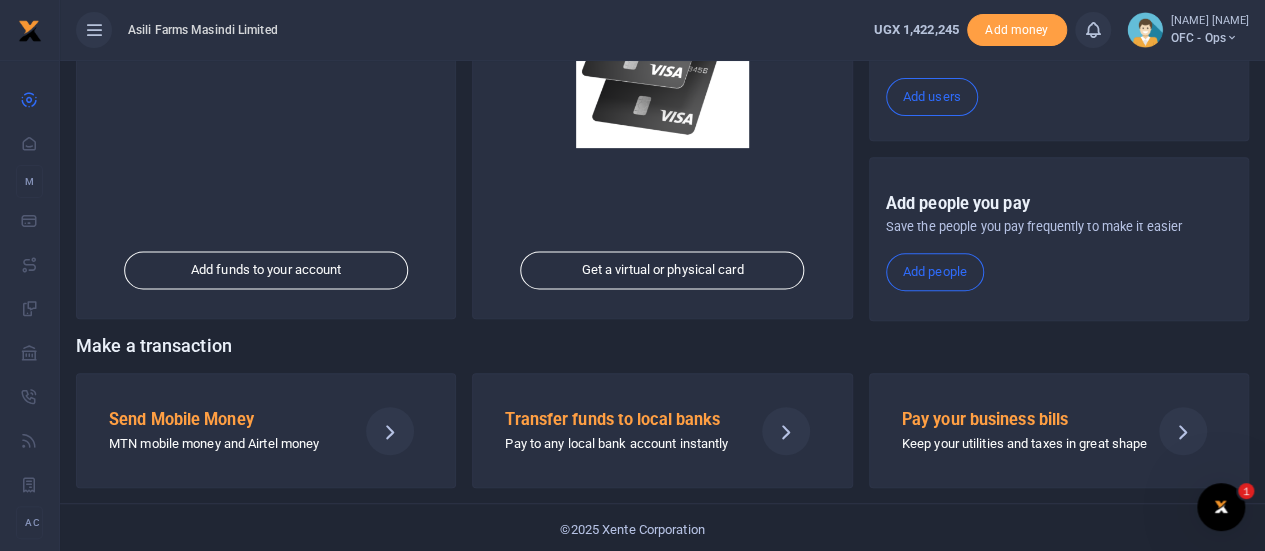 click on "Send Mobile Money" at bounding box center (225, 420) 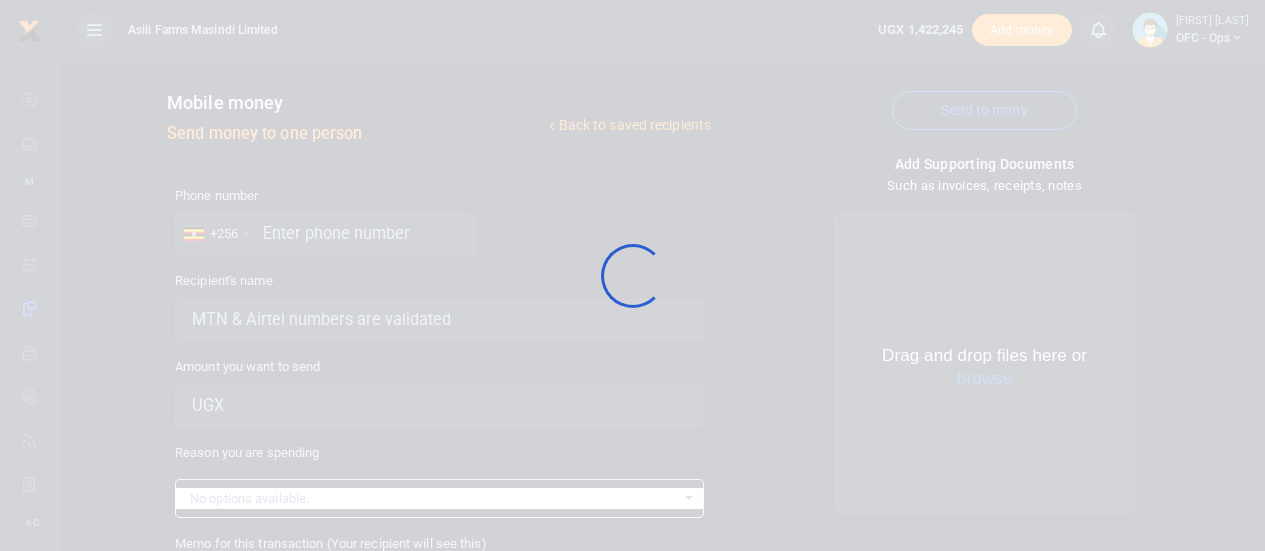scroll, scrollTop: 0, scrollLeft: 0, axis: both 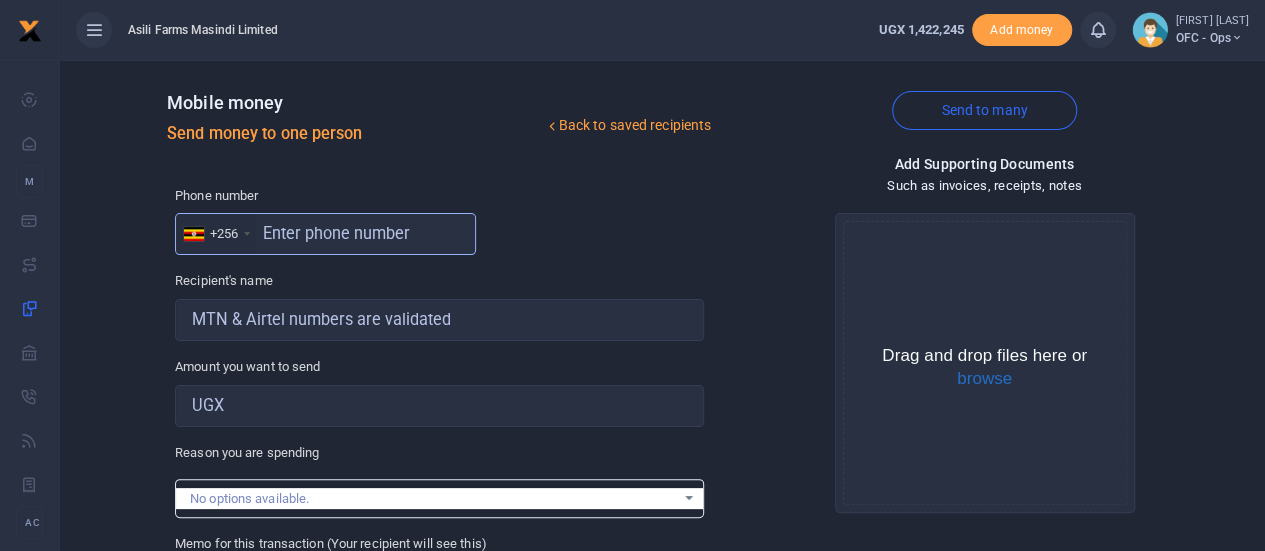 click at bounding box center [325, 234] 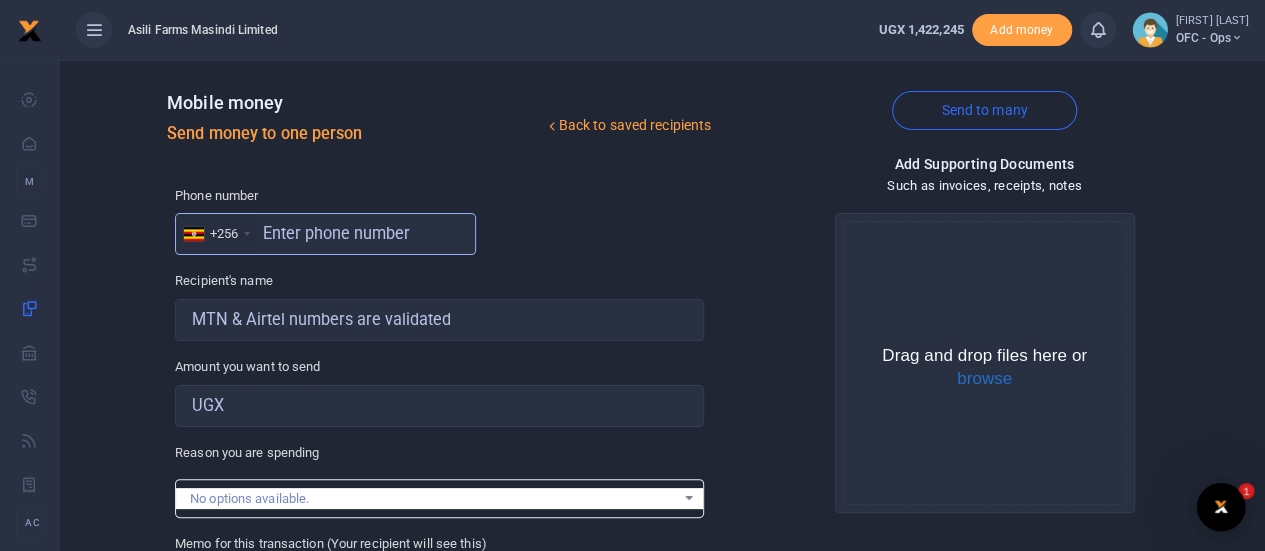 scroll, scrollTop: 0, scrollLeft: 0, axis: both 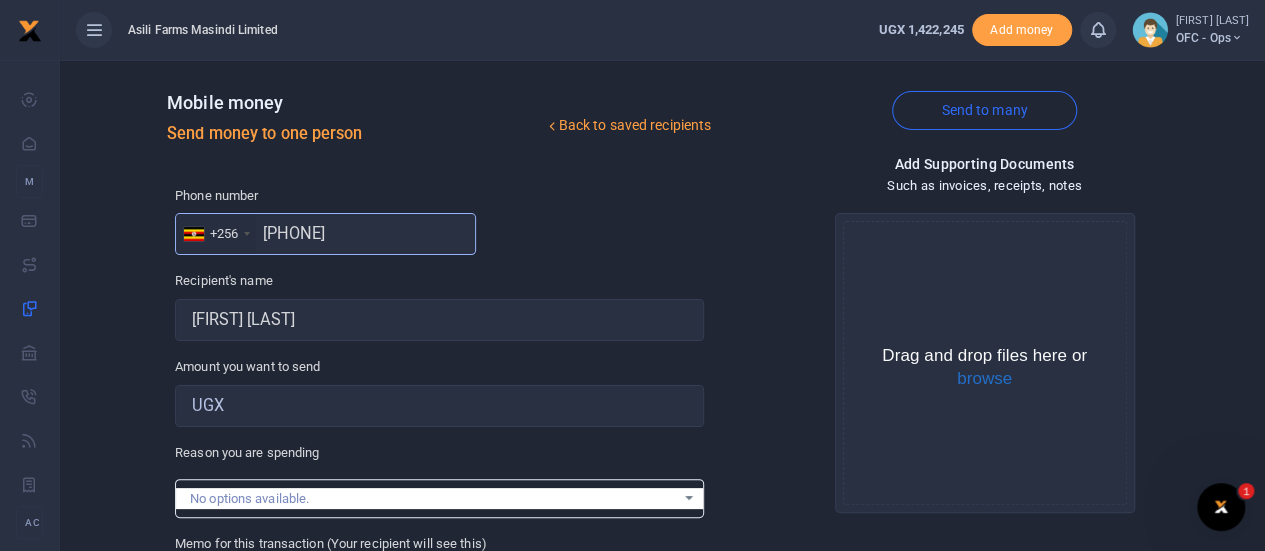 type on "[PHONE]" 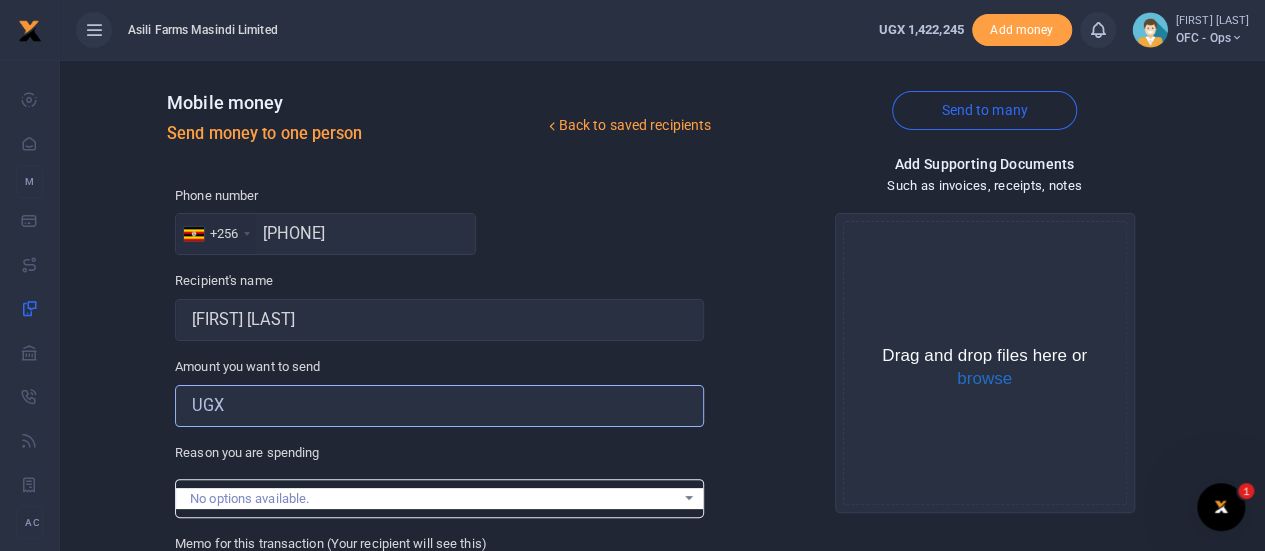 click on "Amount you want to send" at bounding box center (439, 406) 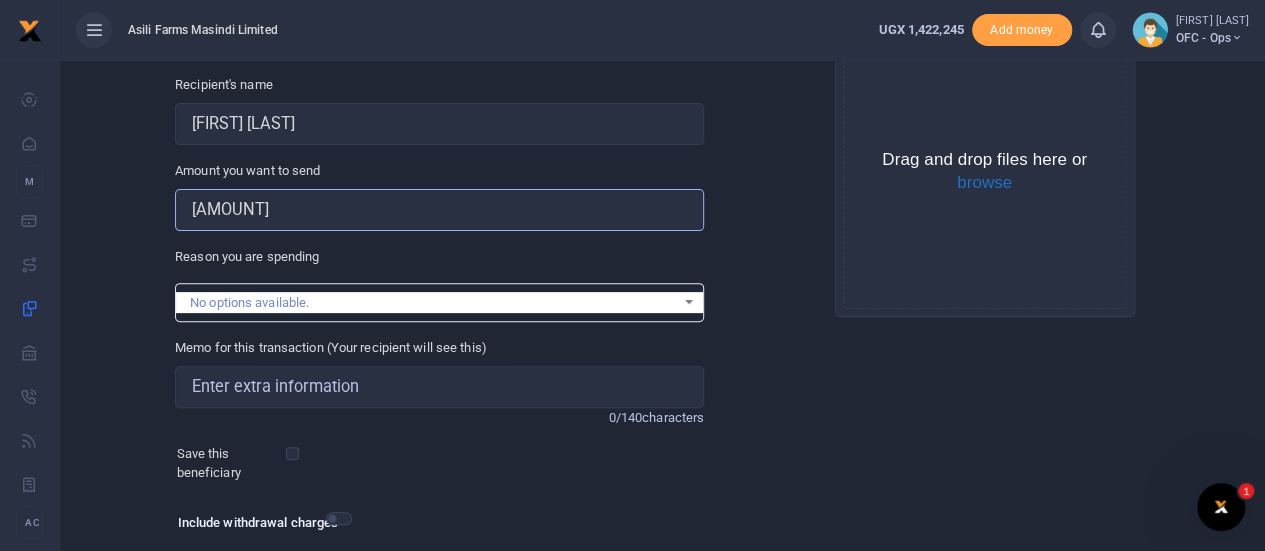 scroll, scrollTop: 200, scrollLeft: 0, axis: vertical 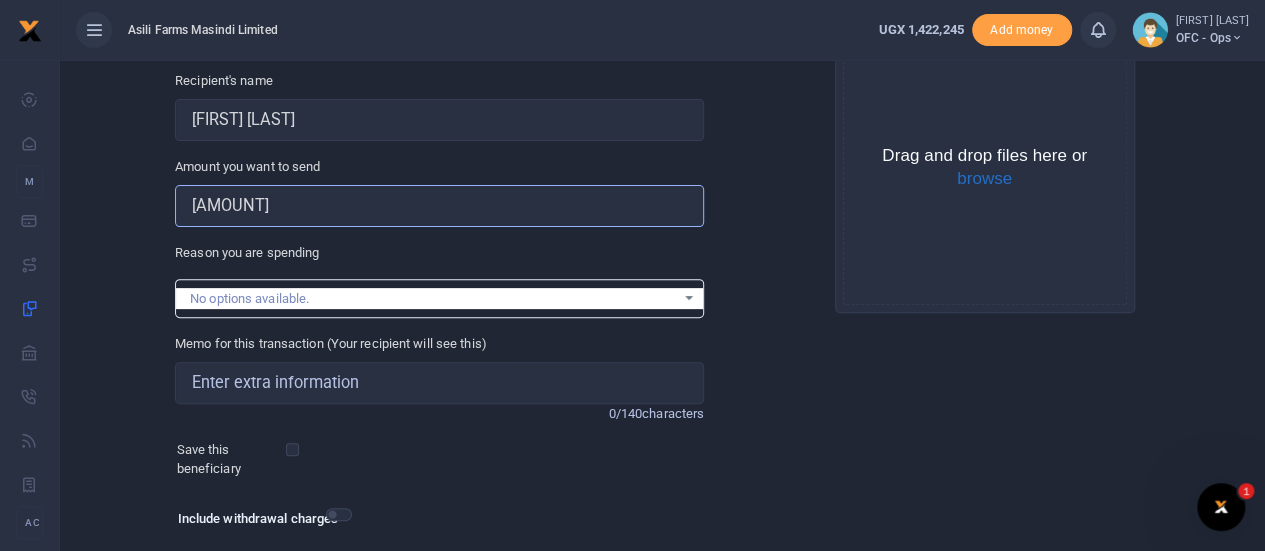 type on "[AMOUNT]" 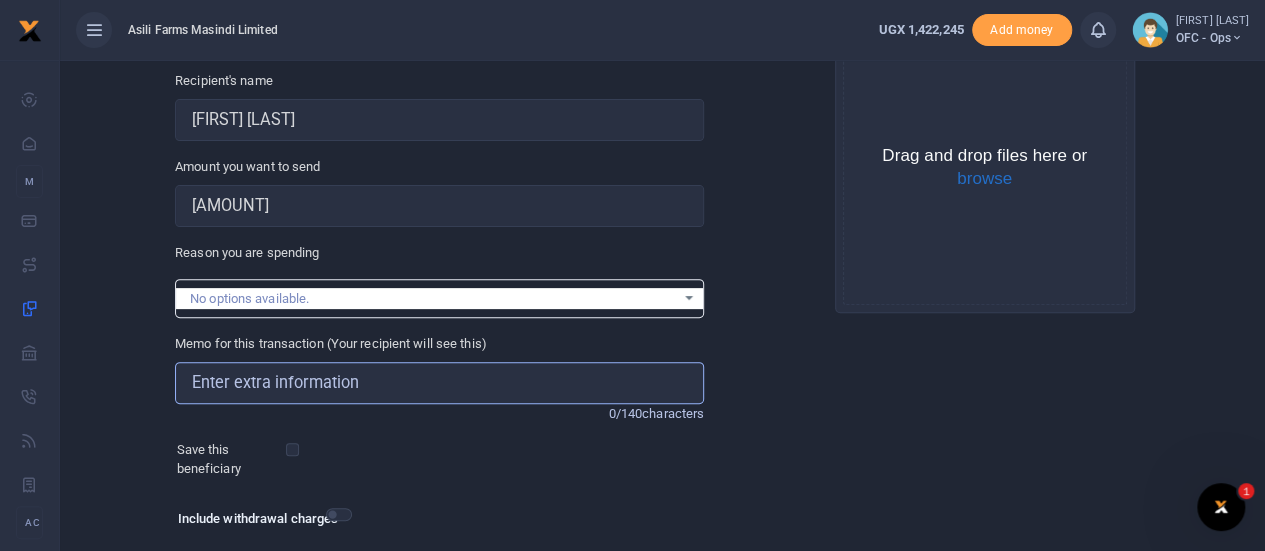 click on "Memo for this transaction (Your recipient will see this)" at bounding box center [439, 383] 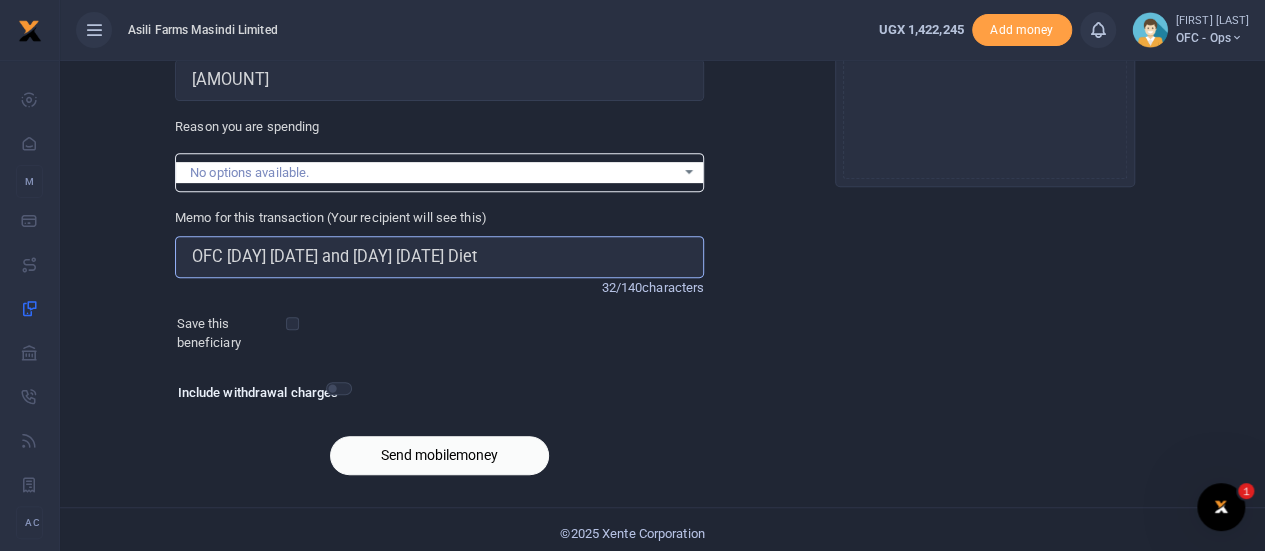 scroll, scrollTop: 332, scrollLeft: 0, axis: vertical 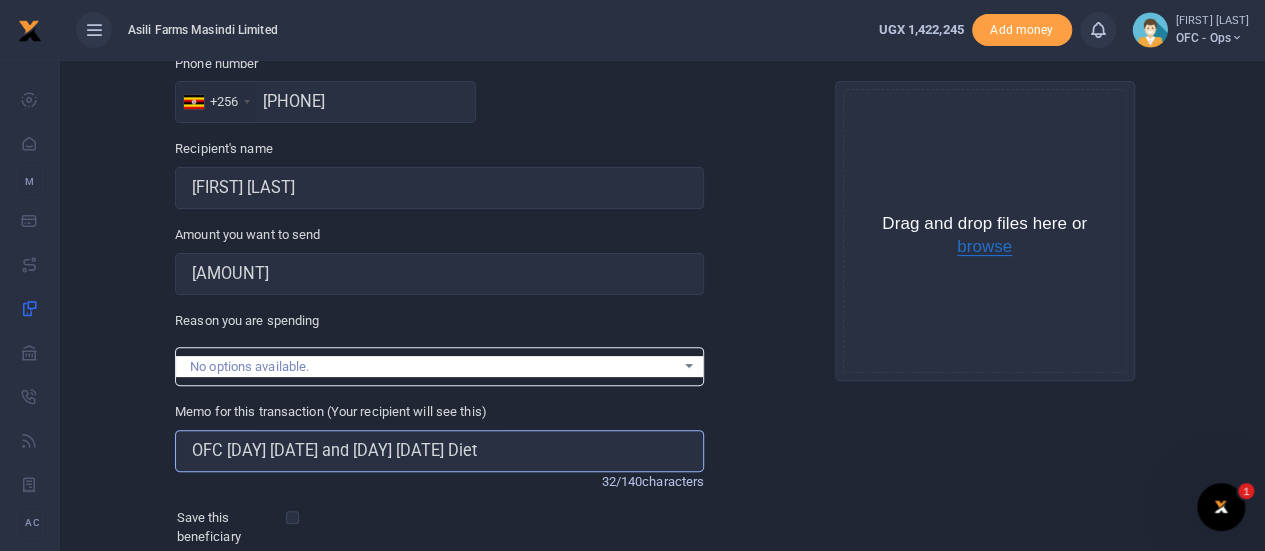 type on "OFC Wed 9th and Sunday 13th Diet" 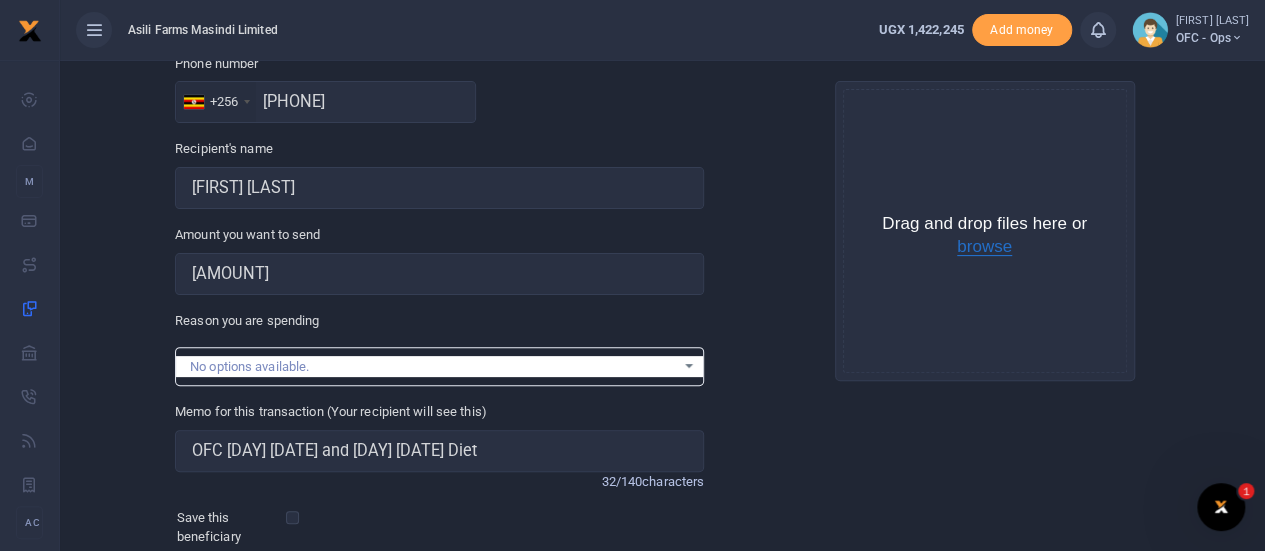 click on "browse" at bounding box center [984, 247] 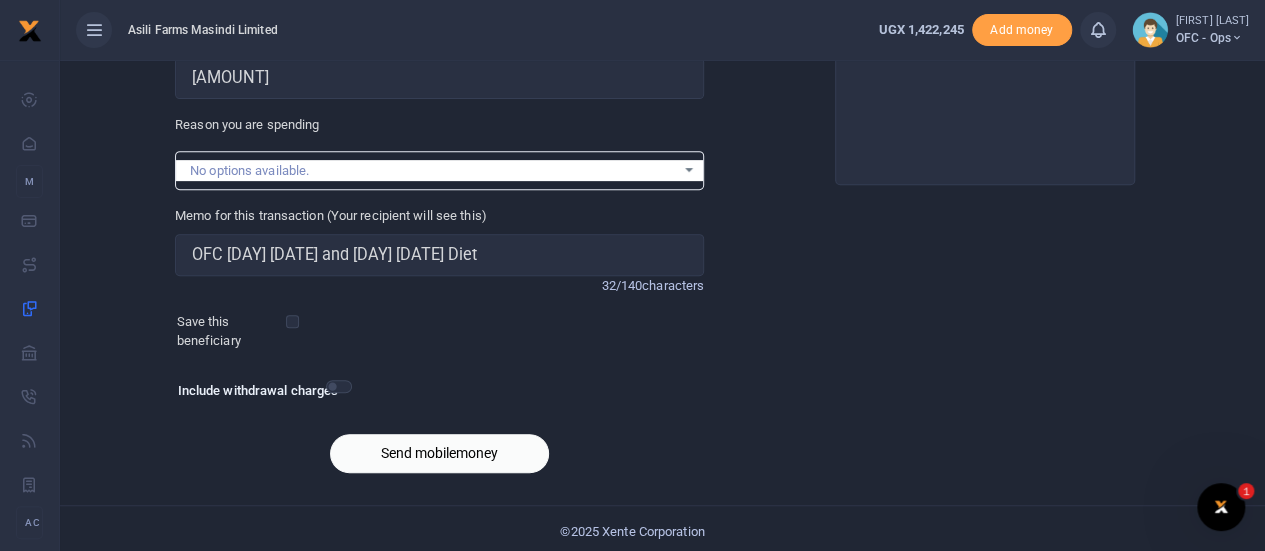 scroll, scrollTop: 332, scrollLeft: 0, axis: vertical 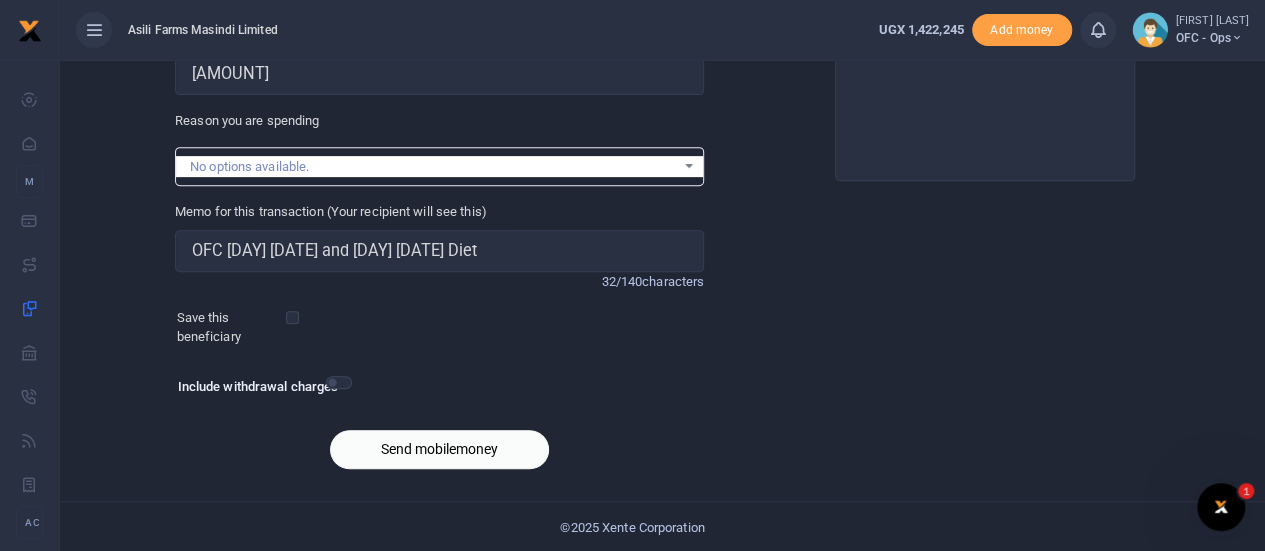 click on "Phone number
+256 Uganda +256 787660989
Phone is required.
Recipient's name
Found
Name is required.
Amount you want to send
584,000
Amount is required.
32/140" at bounding box center (439, 170) 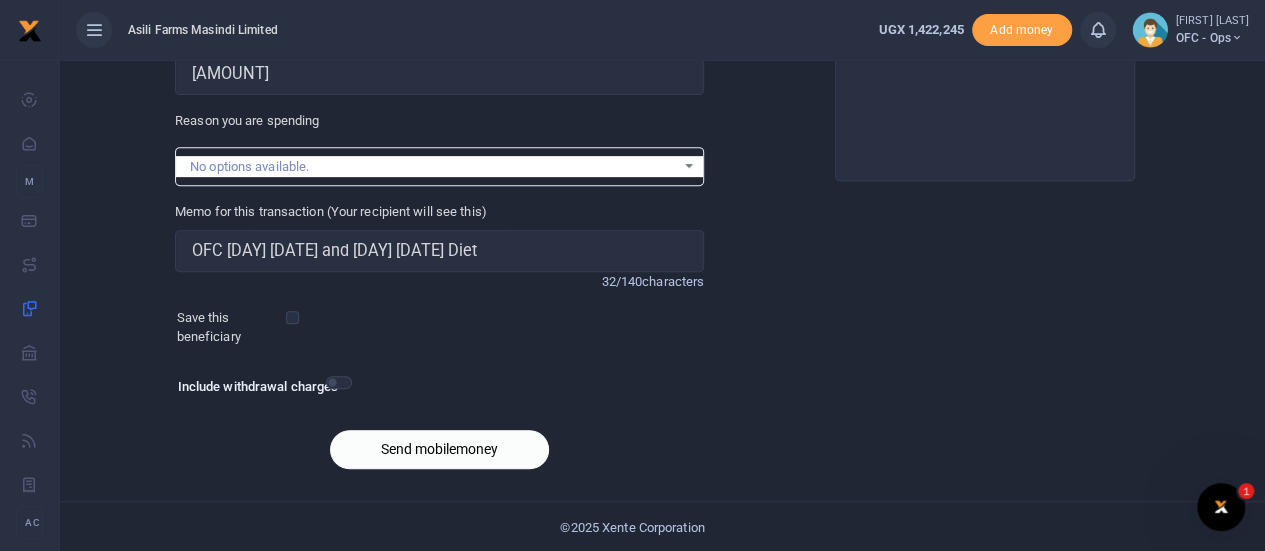 click on "Send mobilemoney" at bounding box center (439, 449) 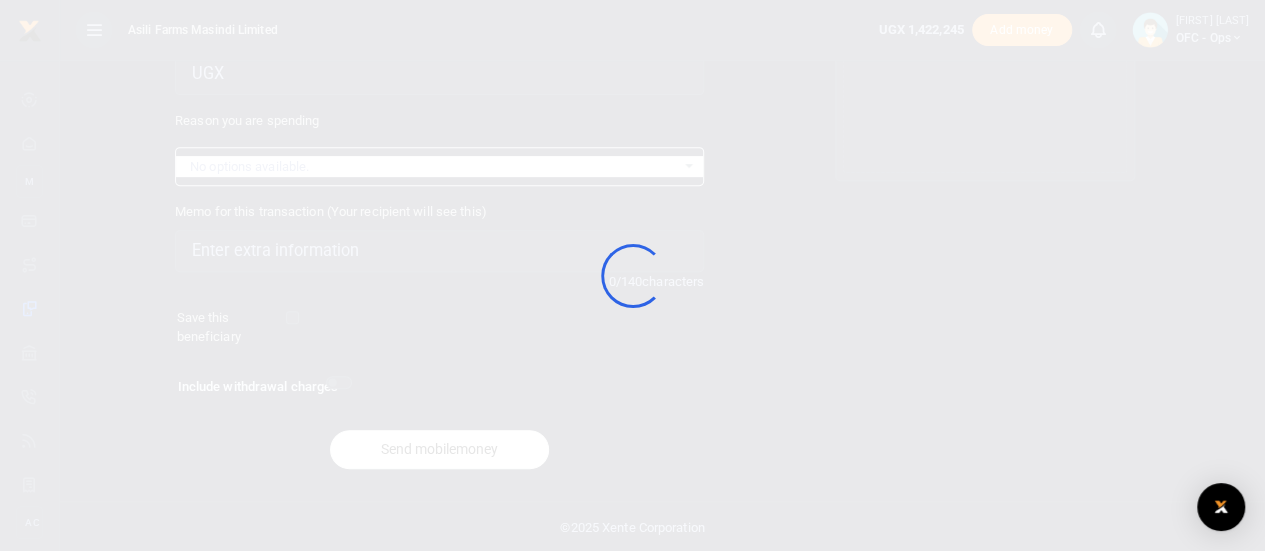 scroll, scrollTop: 332, scrollLeft: 0, axis: vertical 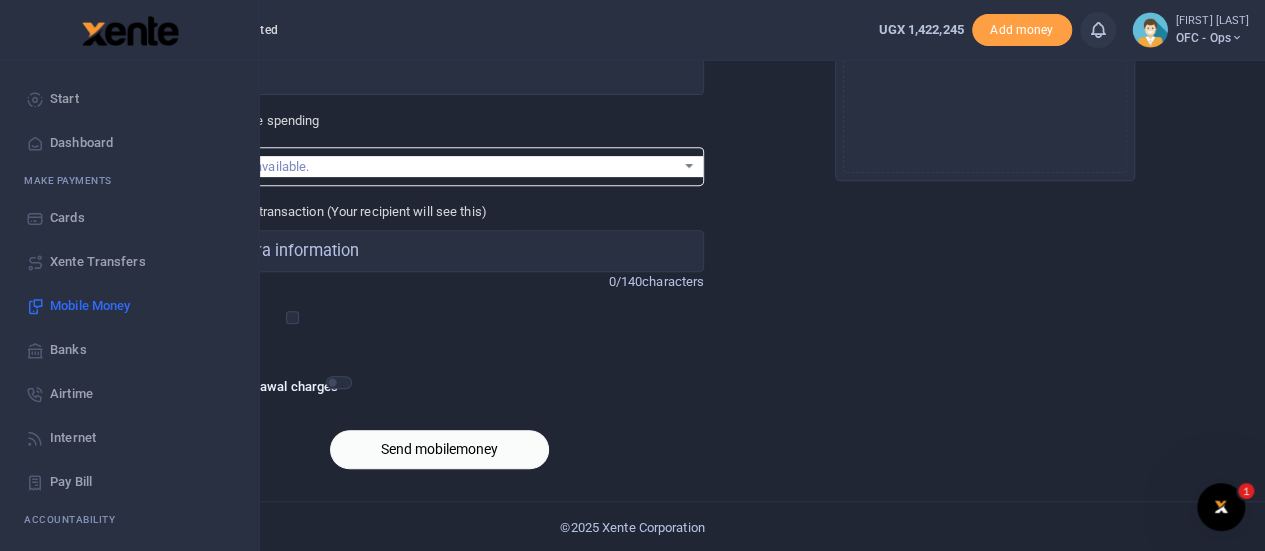click on "Banks" at bounding box center [68, 350] 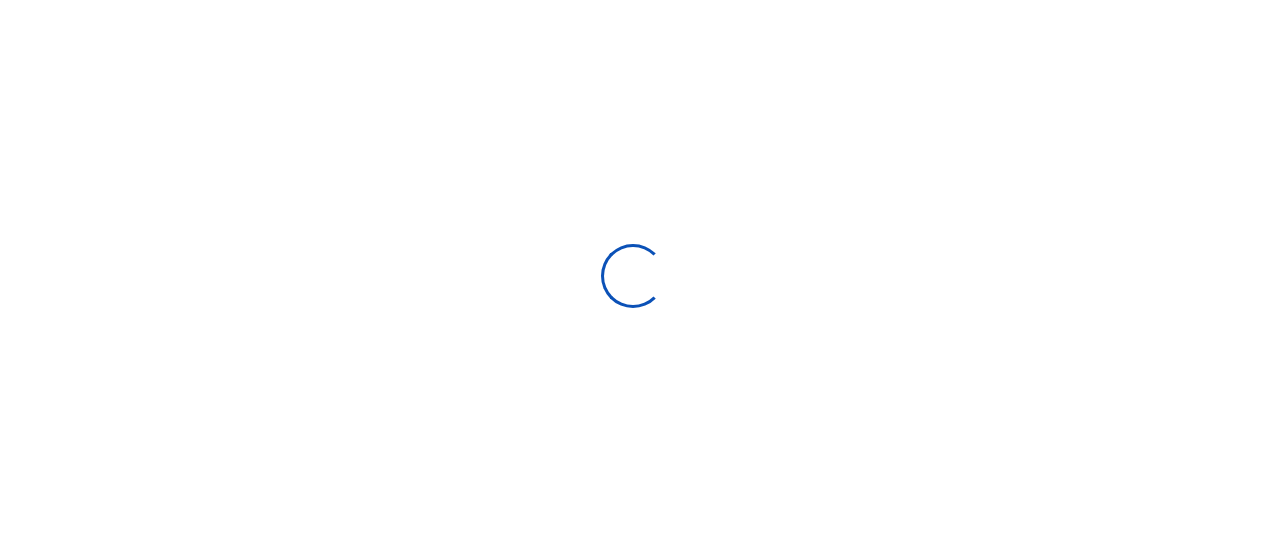 scroll, scrollTop: 0, scrollLeft: 0, axis: both 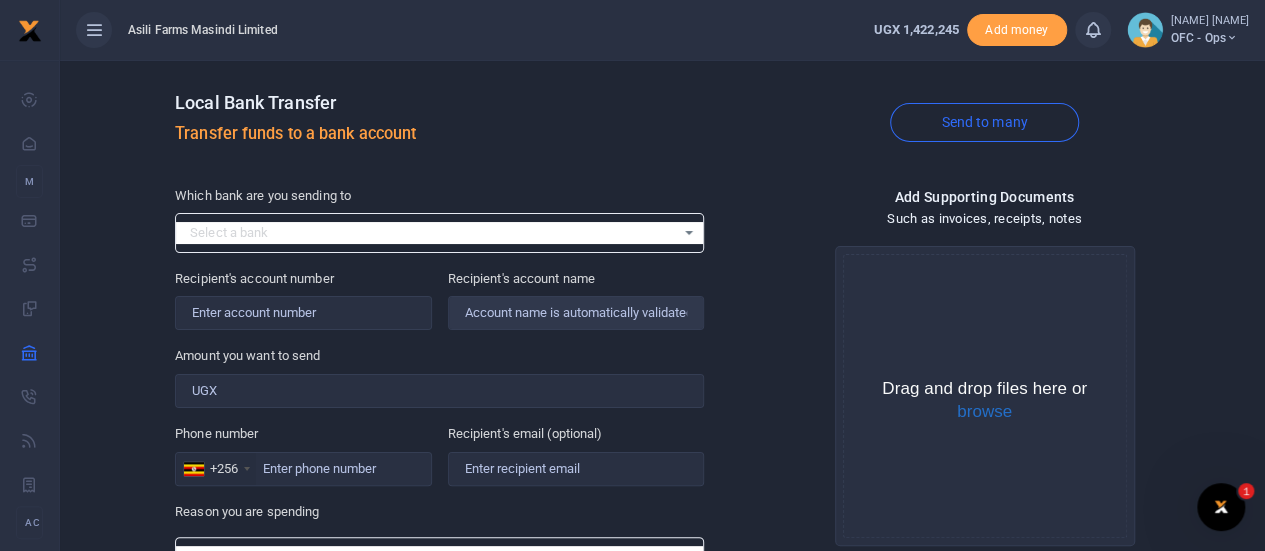 click at bounding box center [94, 30] 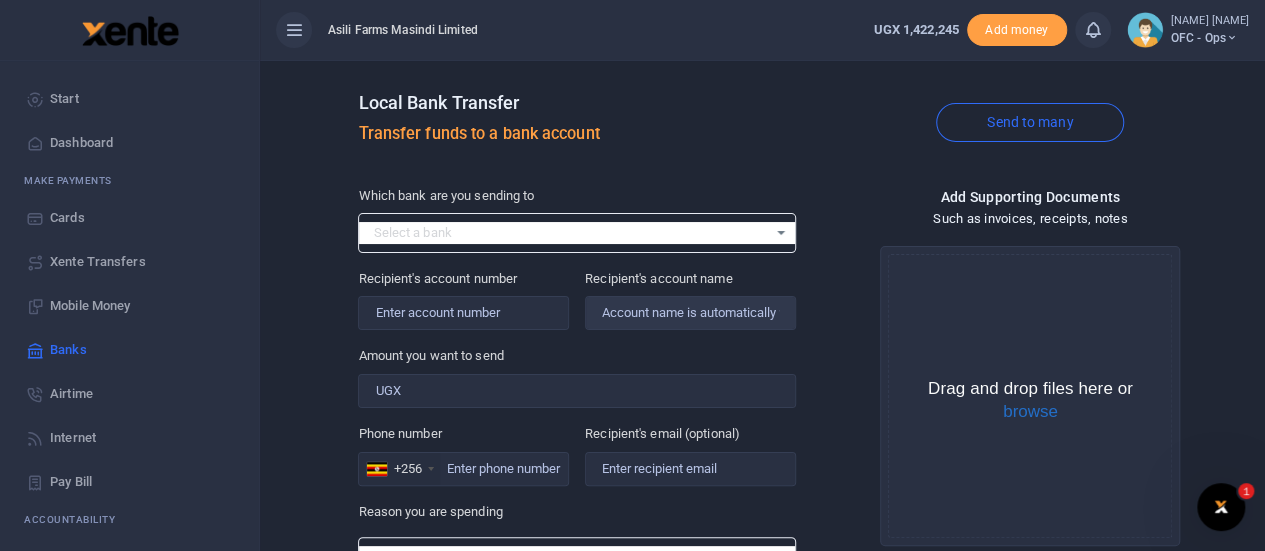 type 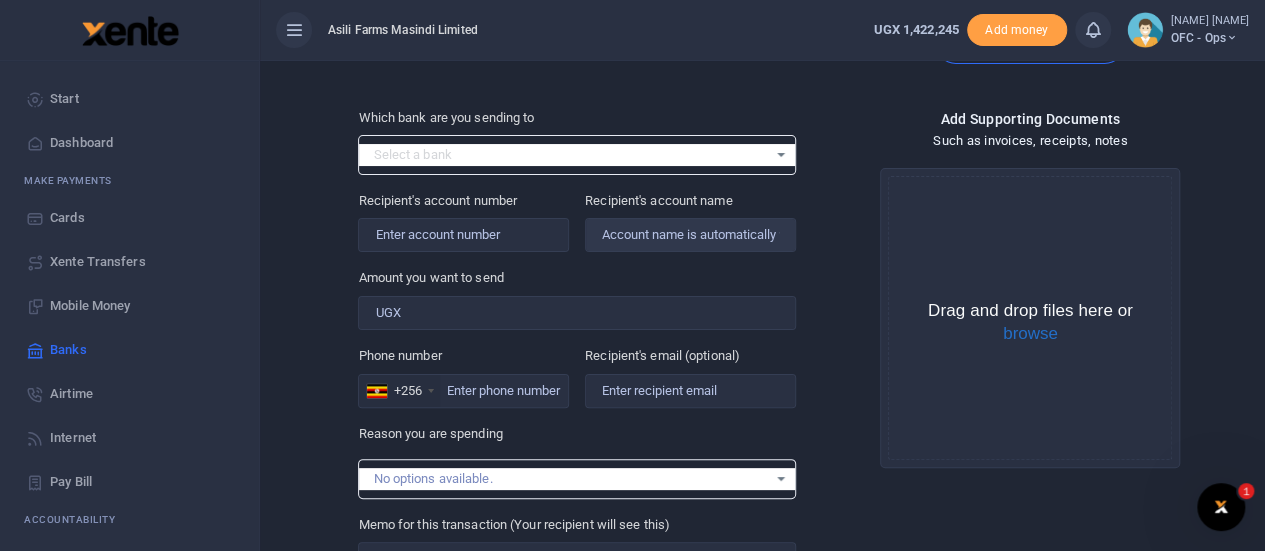 scroll, scrollTop: 80, scrollLeft: 0, axis: vertical 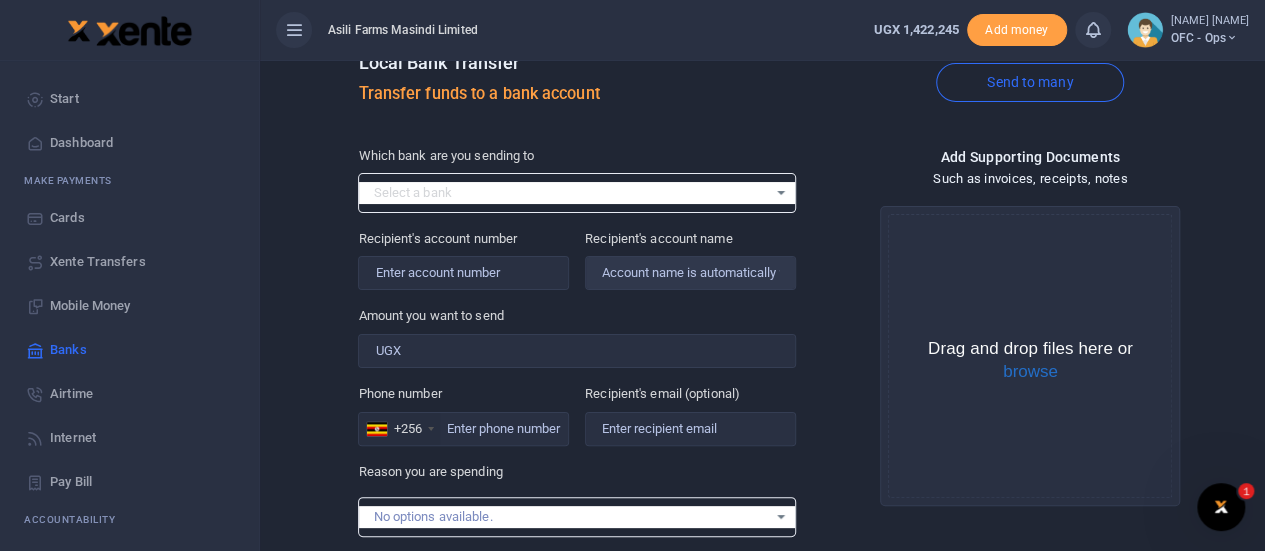 click at bounding box center [294, 30] 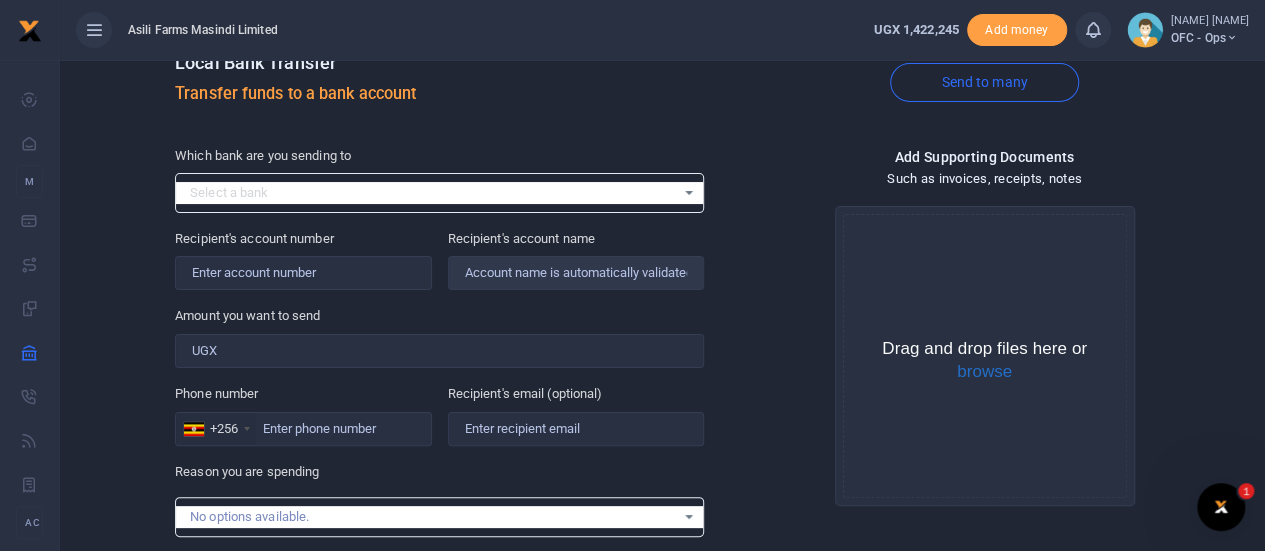 click at bounding box center [94, 30] 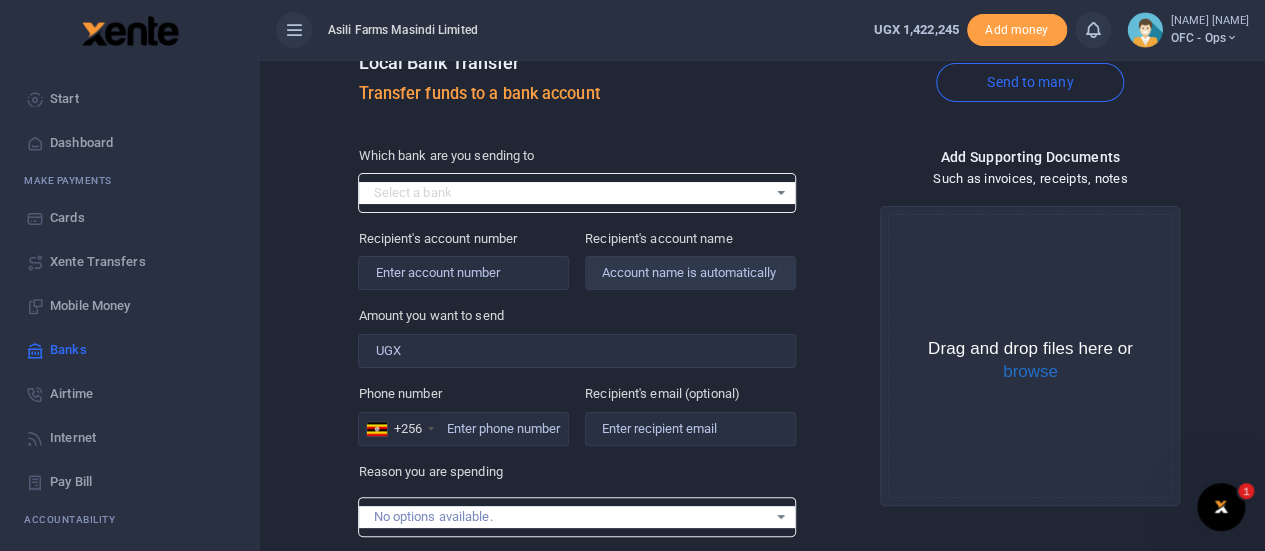 click on "Dashboard" at bounding box center (81, 143) 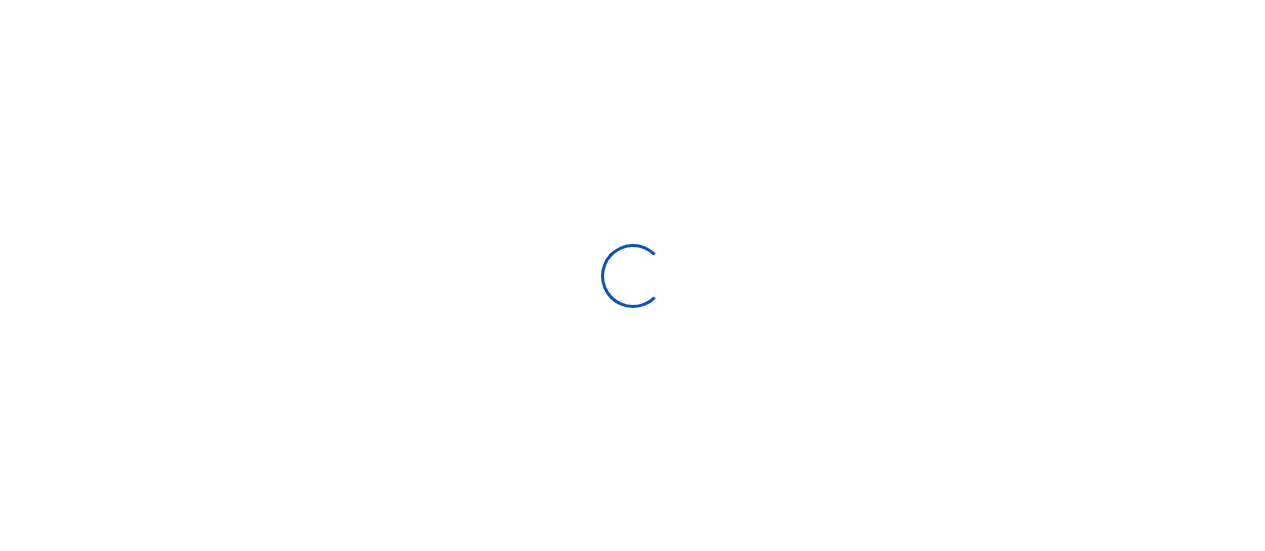 scroll, scrollTop: 0, scrollLeft: 0, axis: both 